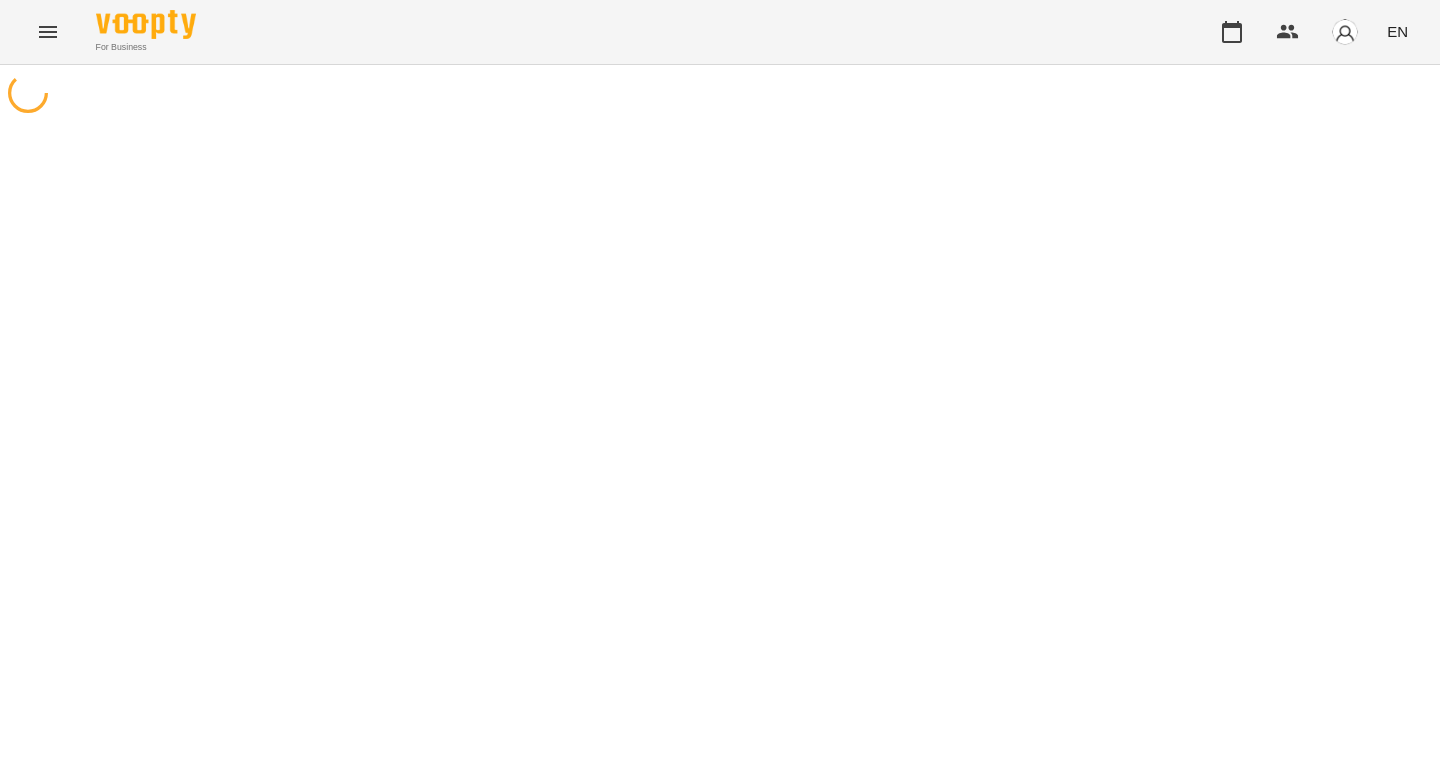 scroll, scrollTop: 0, scrollLeft: 0, axis: both 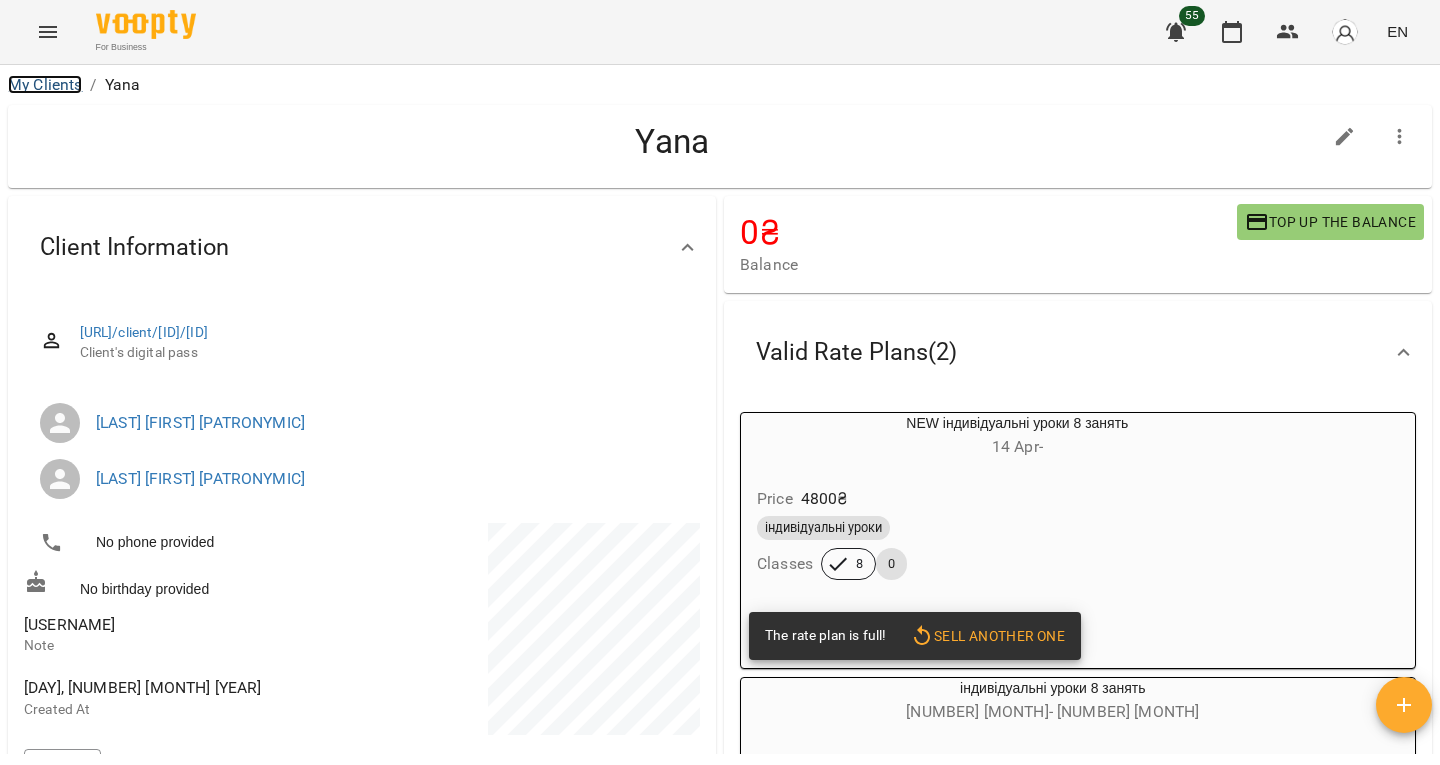 click on "My Clients" at bounding box center [45, 84] 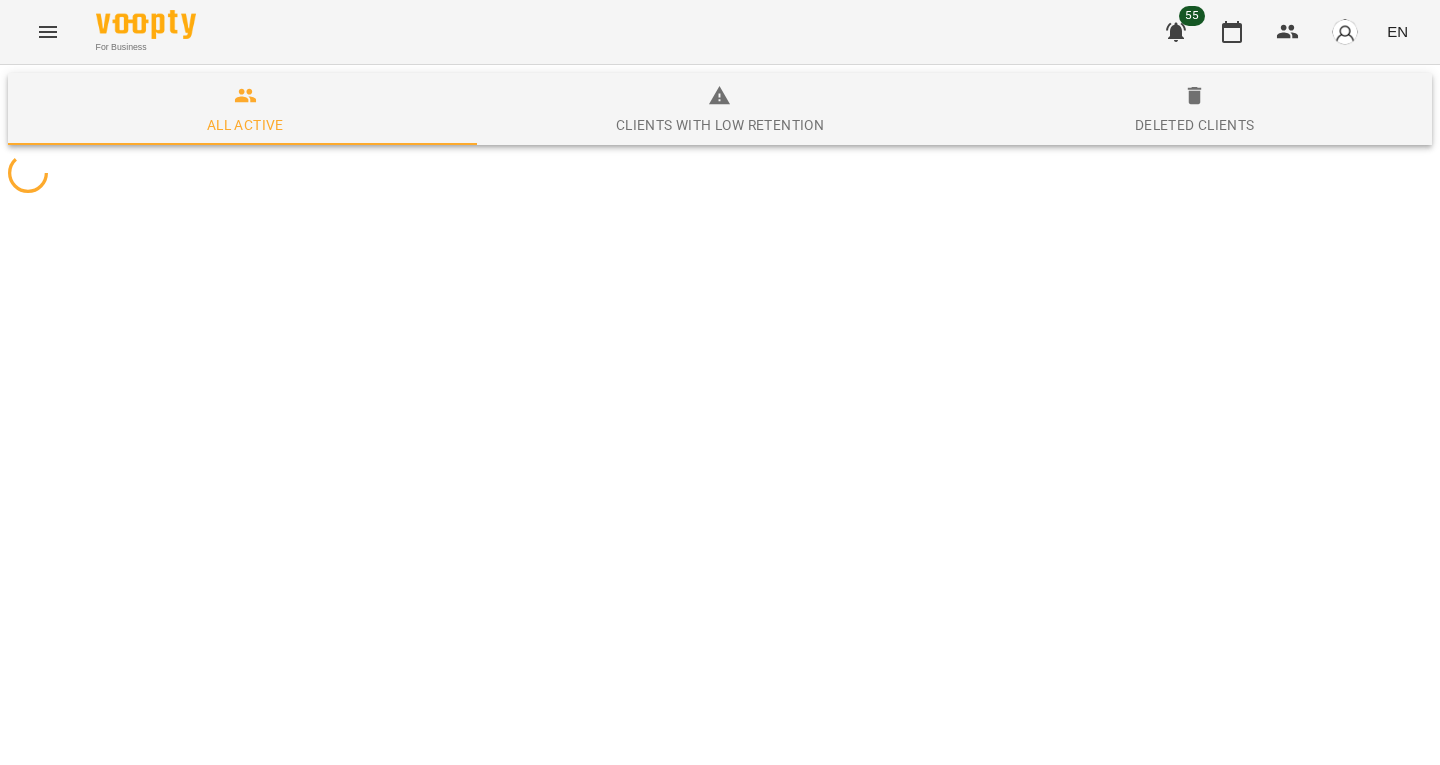 click 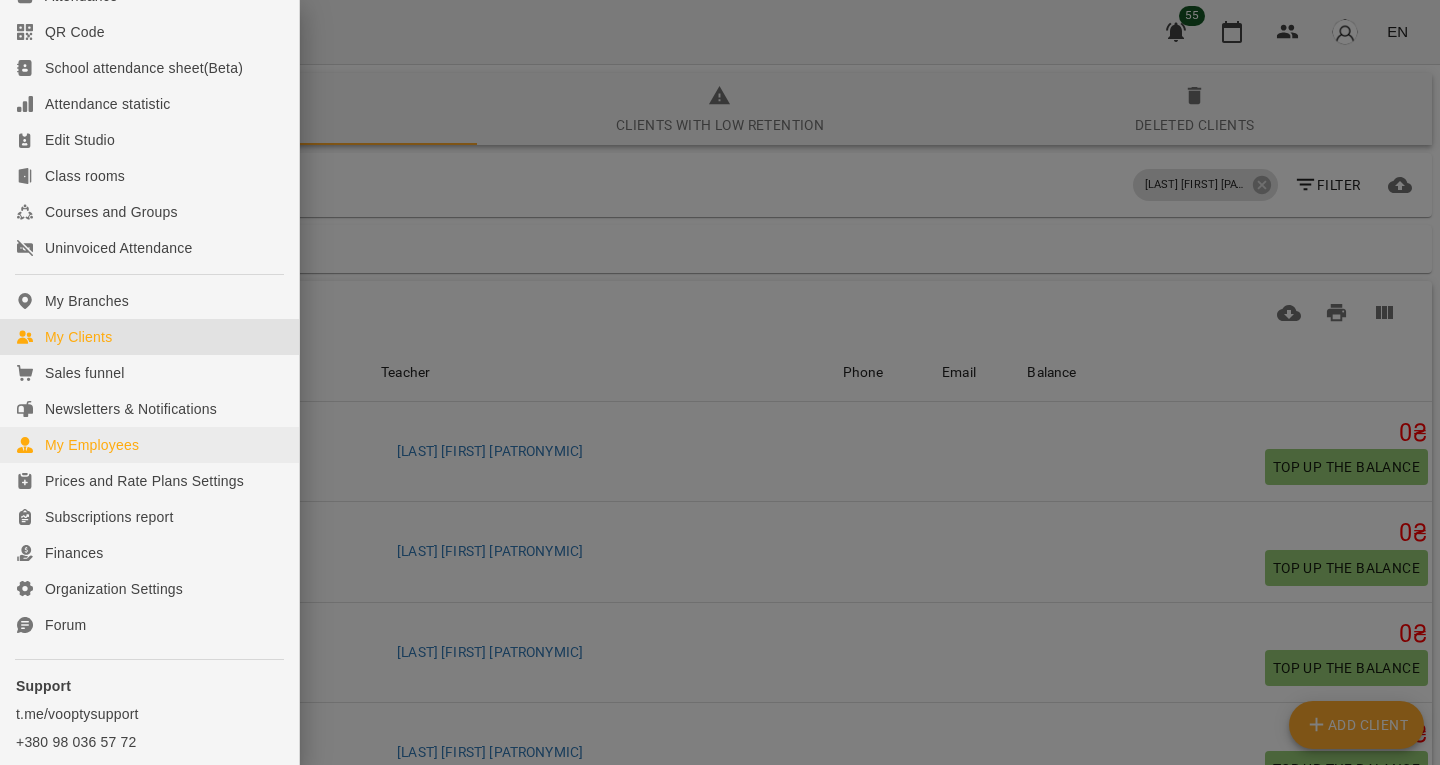 scroll, scrollTop: 128, scrollLeft: 0, axis: vertical 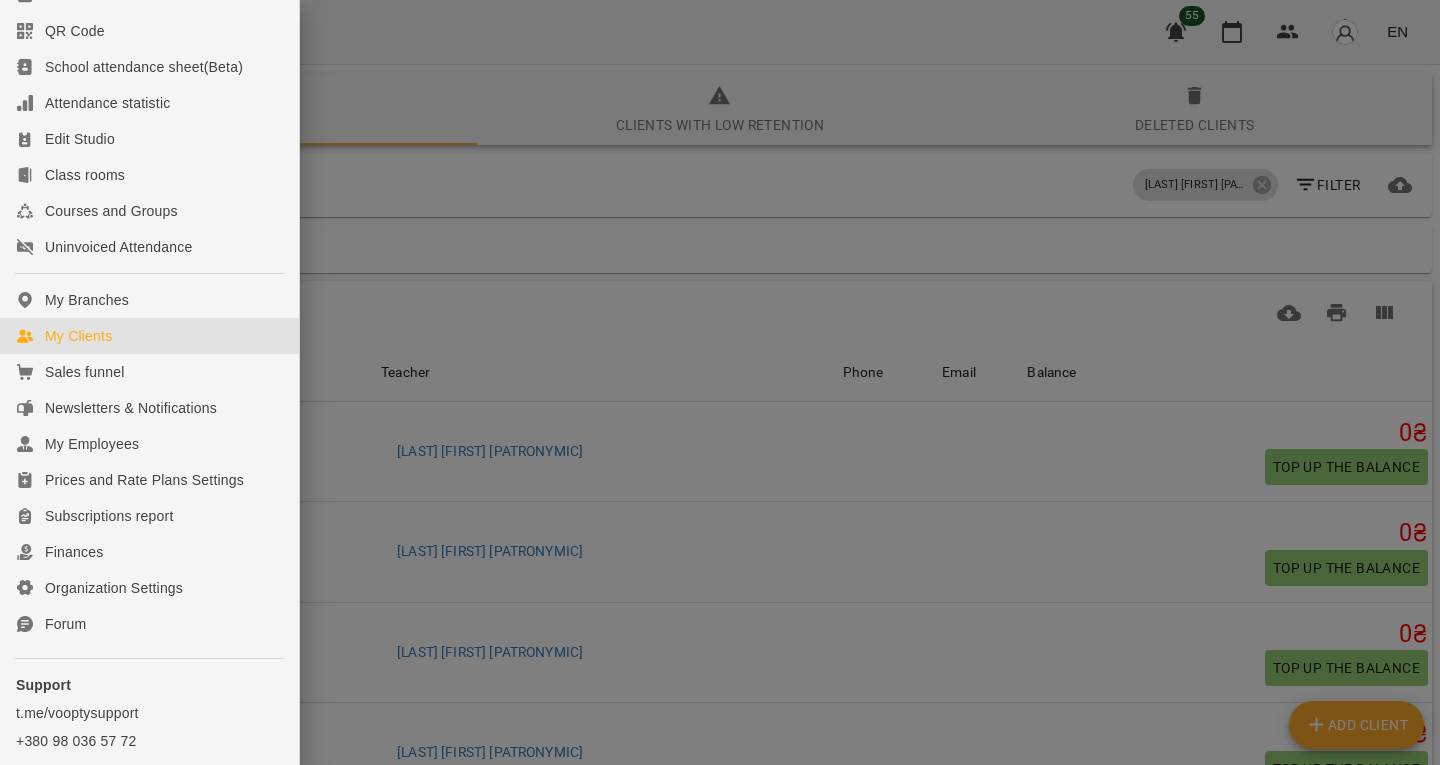 click at bounding box center [720, 382] 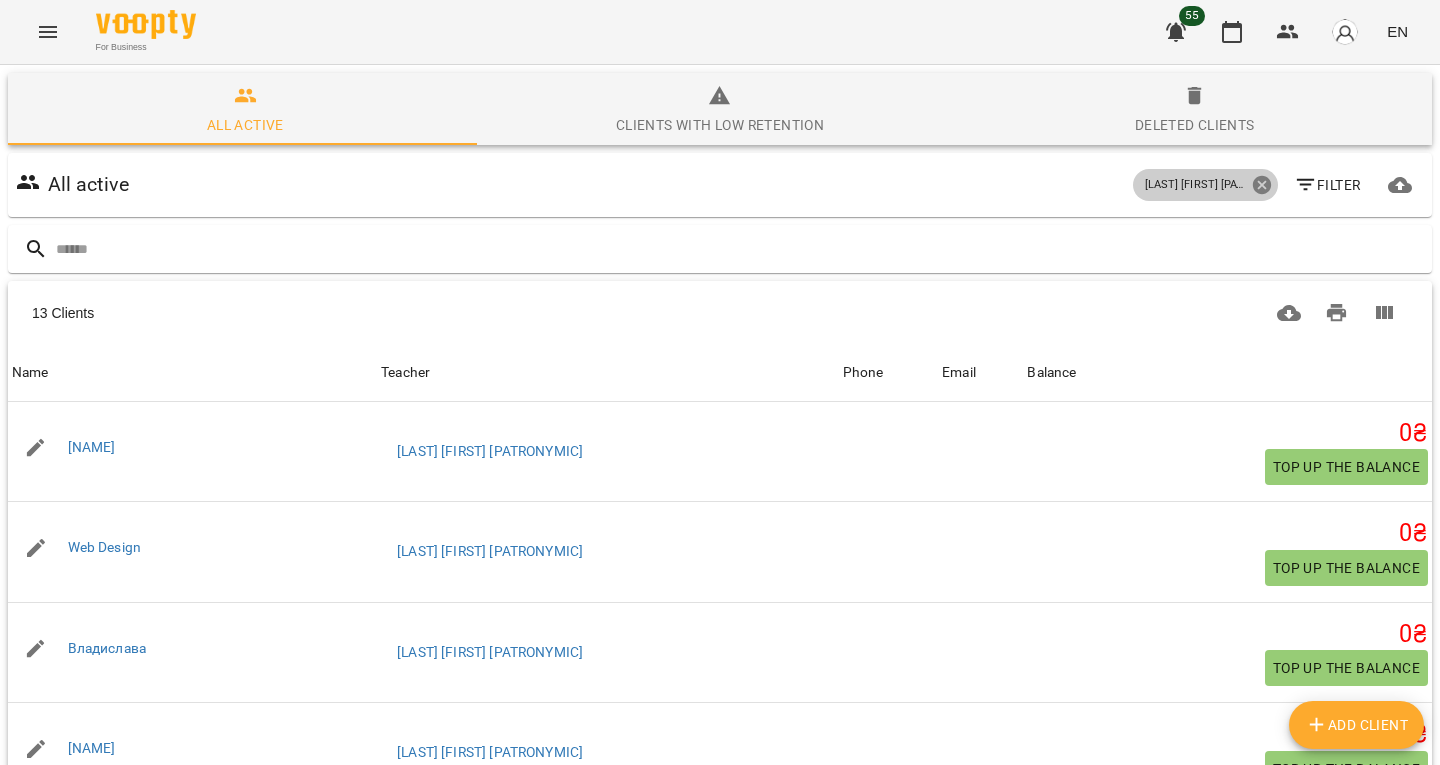 click 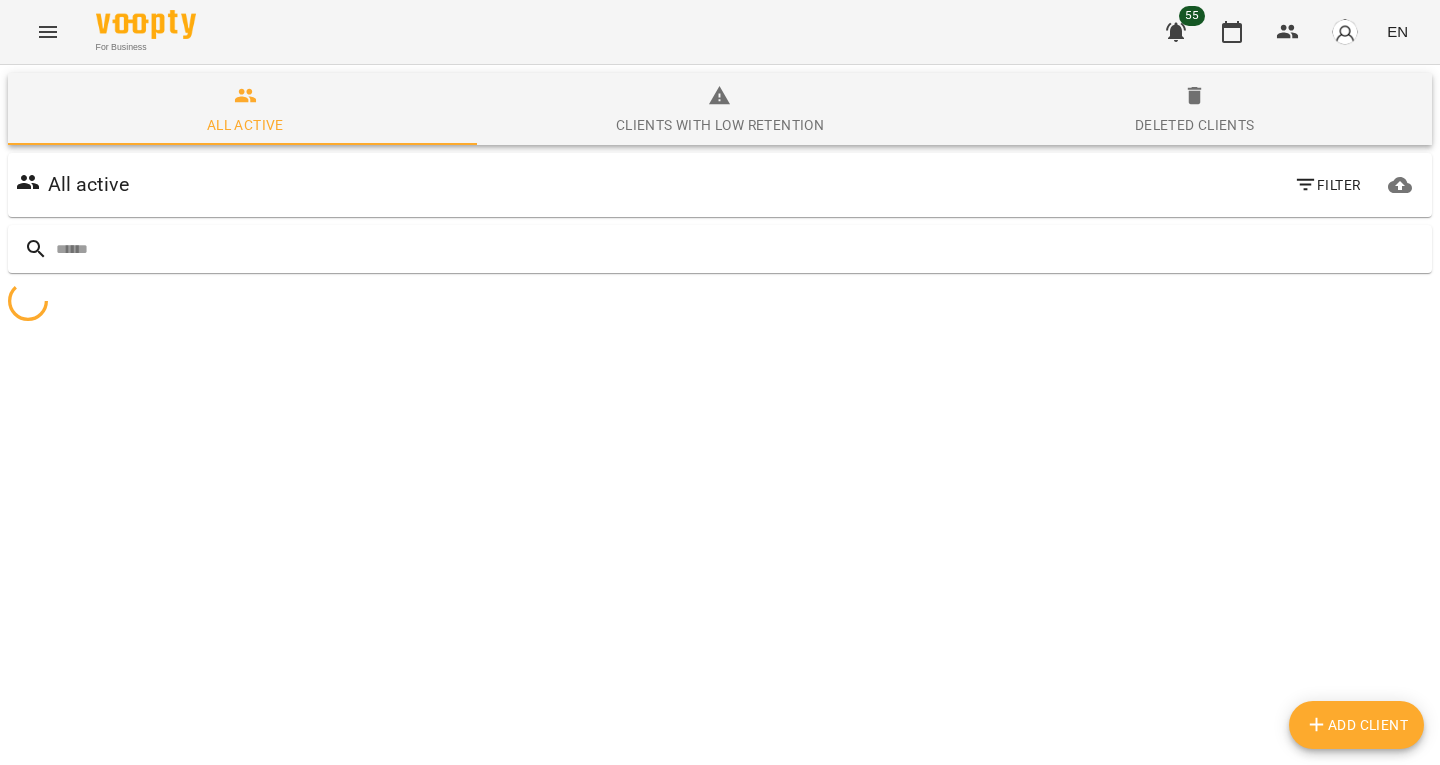 click 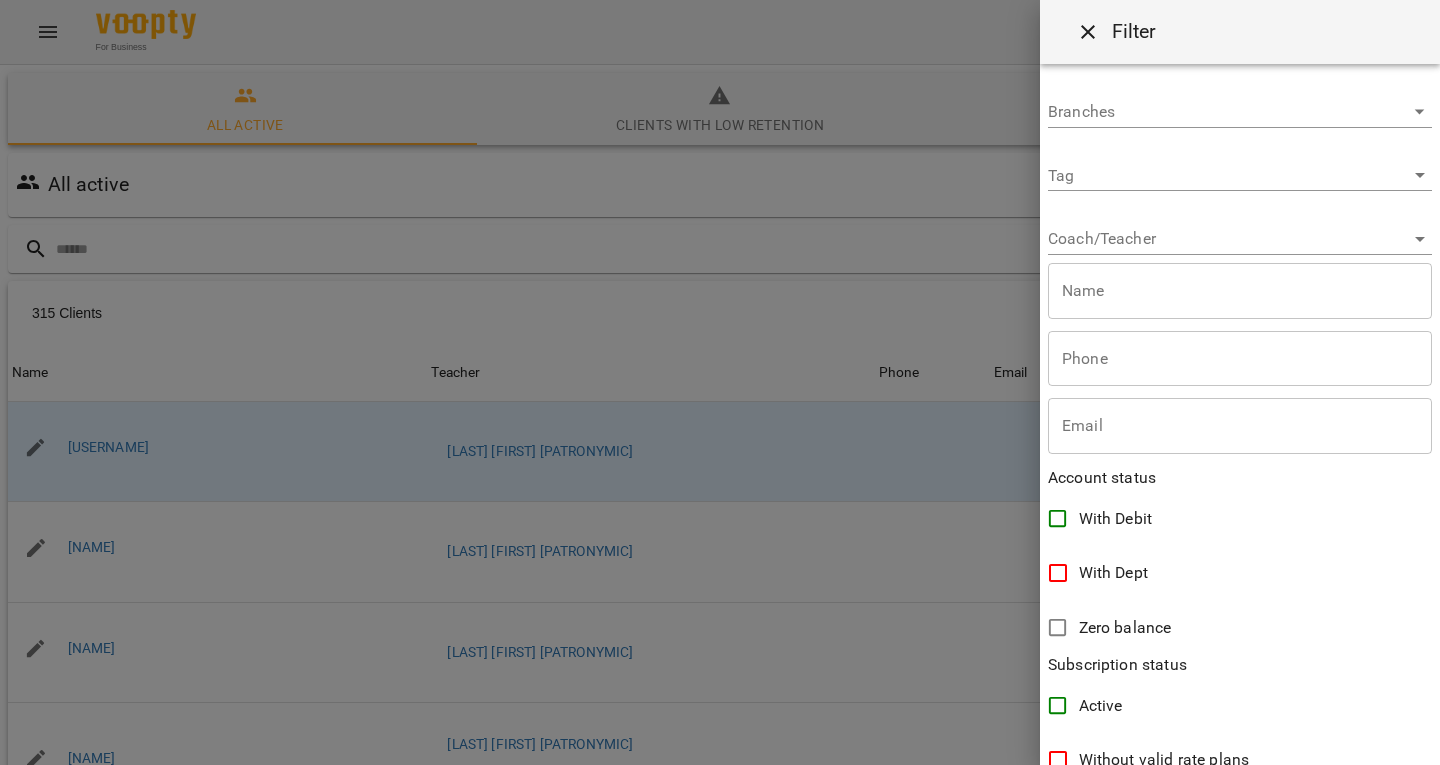 click on "For Business 55 EN All active Clients with low retention Deleted clients   All active Filter 315   Clients 315   Clients Name Teacher Phone Email Balance Name @Yuliia_Tsaruk Teacher Коржицька Лілія Андріївна Phone Email Balance 0 ₴ Top up the balance Name Aleksandr  Teacher Рацин Ірина Володимирівна Phone Email Balance 0 ₴ Top up the balance Name Aleksandra Teacher Бондаренко Катерина Тарасівна Phone Email Balance 0 ₴ Top up the balance Name Alex Teacher Гураль Лілія Василівна 67505f8b19d16dc9637fe3fe Phone Email Balance 0 ₴ Top up the balance Name Alexander Teacher Мороз Михайло Миколайович Phone Email Balance 0 ₴ Top up the balance Name Anastasiia Teacher Данилюк Назар Ігорович  Phone Email Balance 0 ₴ Top up the balance Name Anton  Teacher Phone Email Balance 0 ₴ Top up the balance Name Phone" at bounding box center [720, 522] 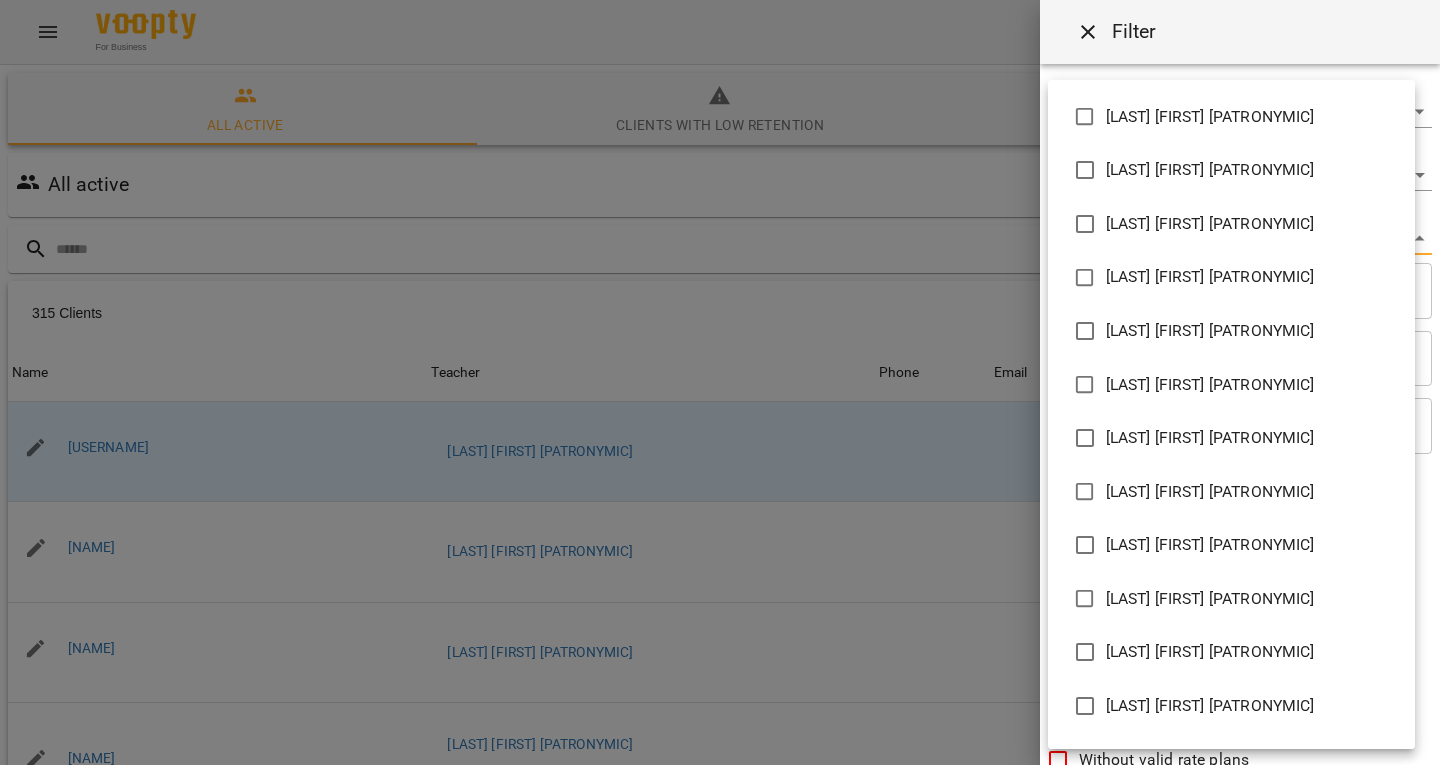 scroll, scrollTop: 1124, scrollLeft: 0, axis: vertical 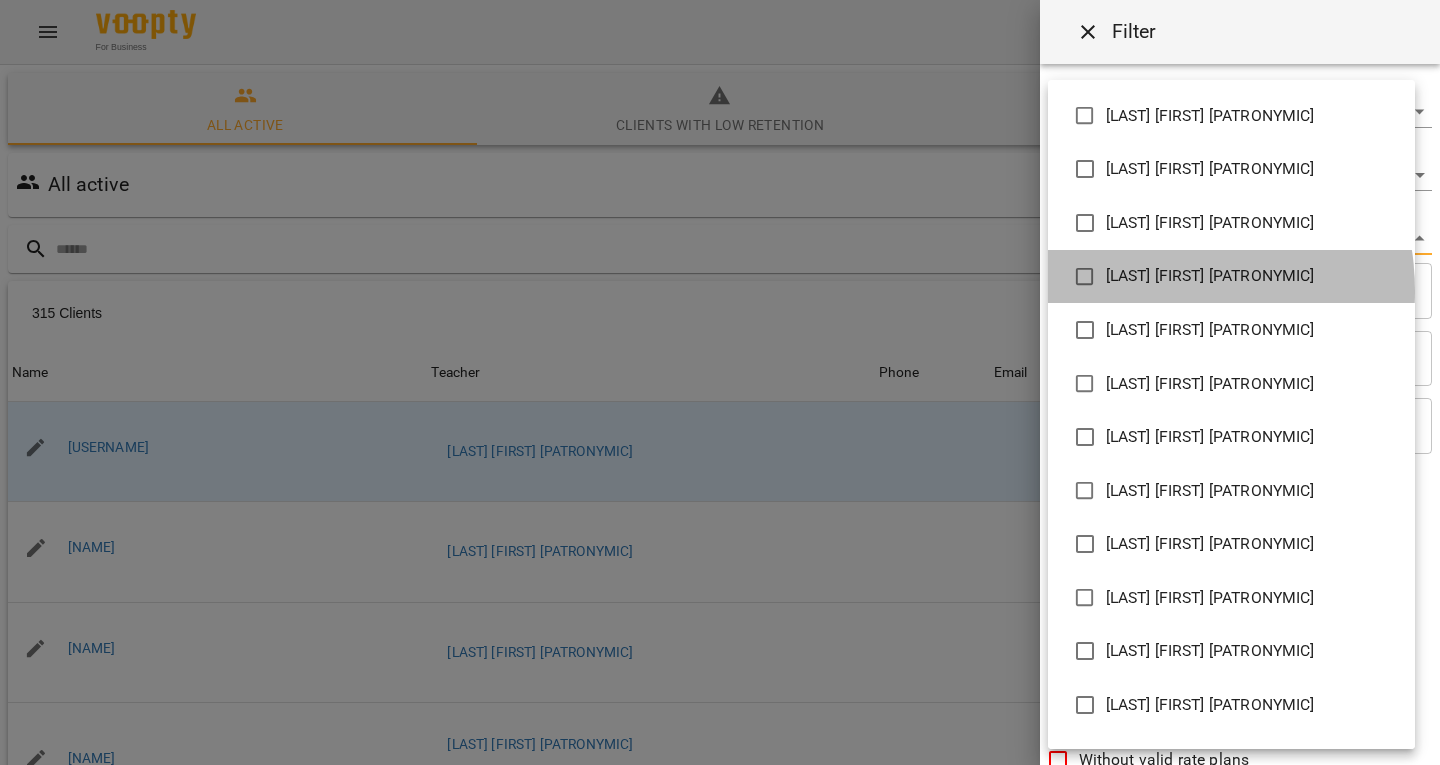 click on "[FIRST] [LAST] [PATRONYMIC]" at bounding box center [1231, 277] 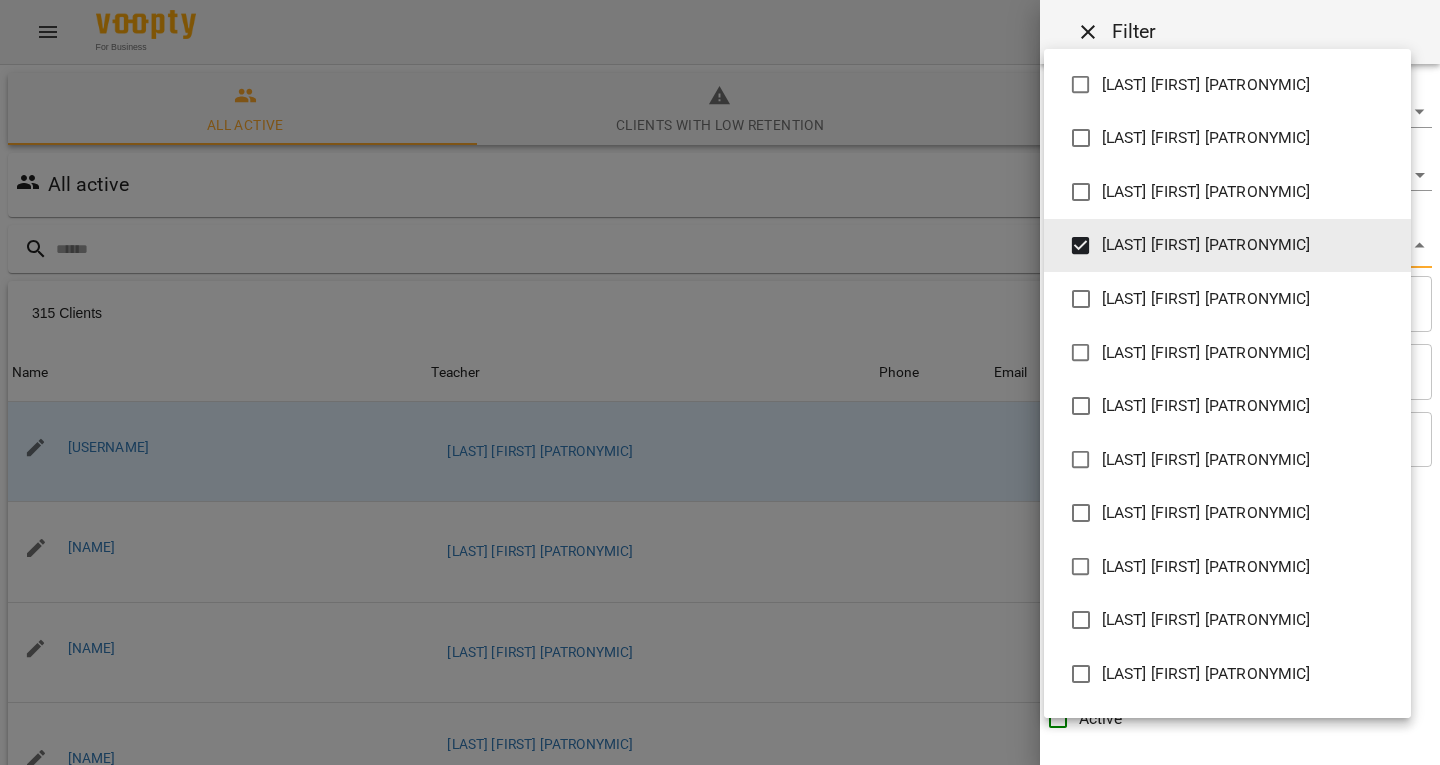 click at bounding box center [720, 382] 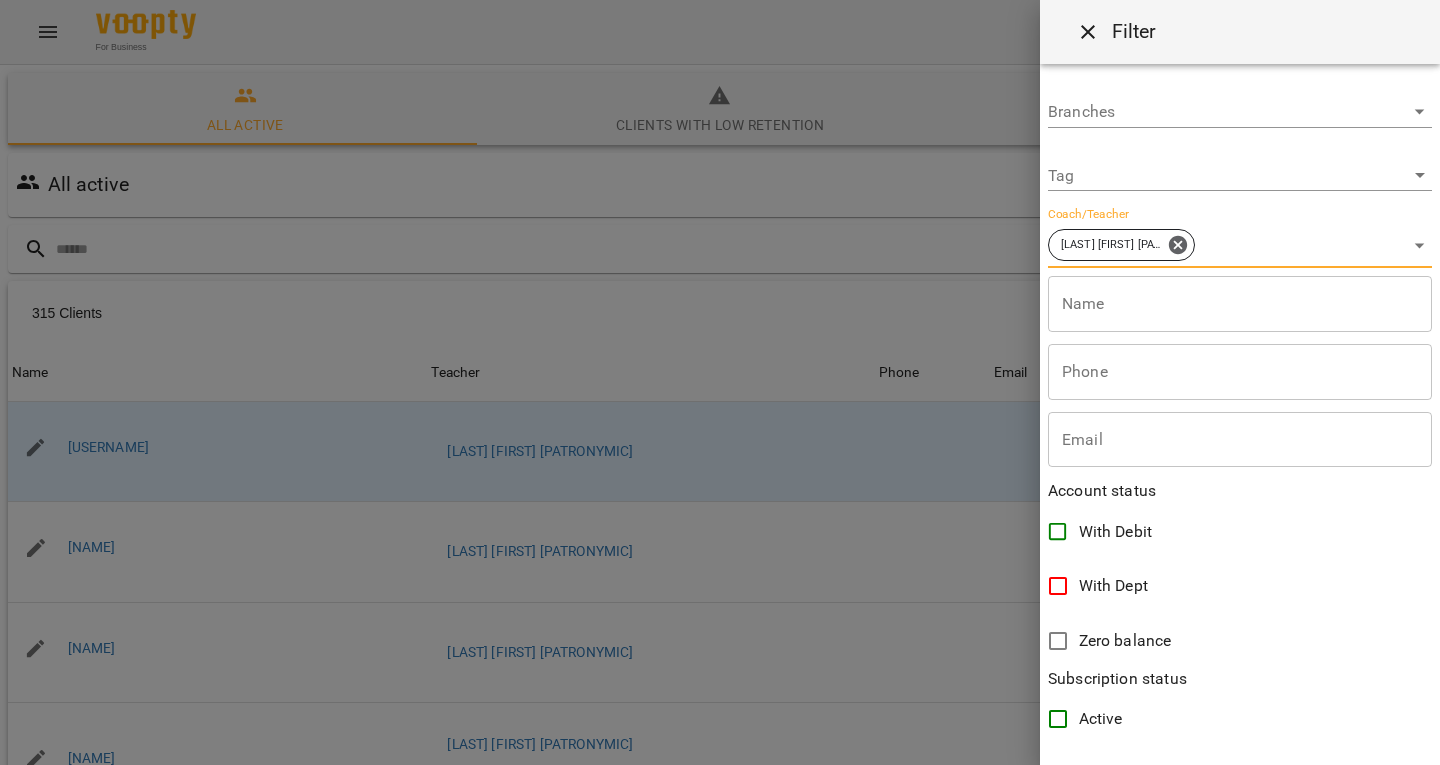 click on "Івахненко Дмитро Андрійович Ільницький Ігор Тарасович Бондаренко Катерина Тарасівна Бордун Вікторія Олегівна Бухарашвілі Вікторія Олегівна Вашковська Тетяна Анатоліївна Величко Ірина Георгіївна Григоренко Віра Сергіївна  Гураль Лілія Василівна Данилюк Назар Ігорович  Диченко Світлана Юріївна Думич Ірина Василівна  Жигурський Іван Вʼячеславович Каракиян Артем Ншанович Копчук Віталія Іванівна Коржицька Лілія Андріївна Косенко Олександра Олексіївна Кравців Зоряна Михайлівна  Кузик Наталія Ігорівна Кучма Христина Володимирівна" at bounding box center (720, 382) 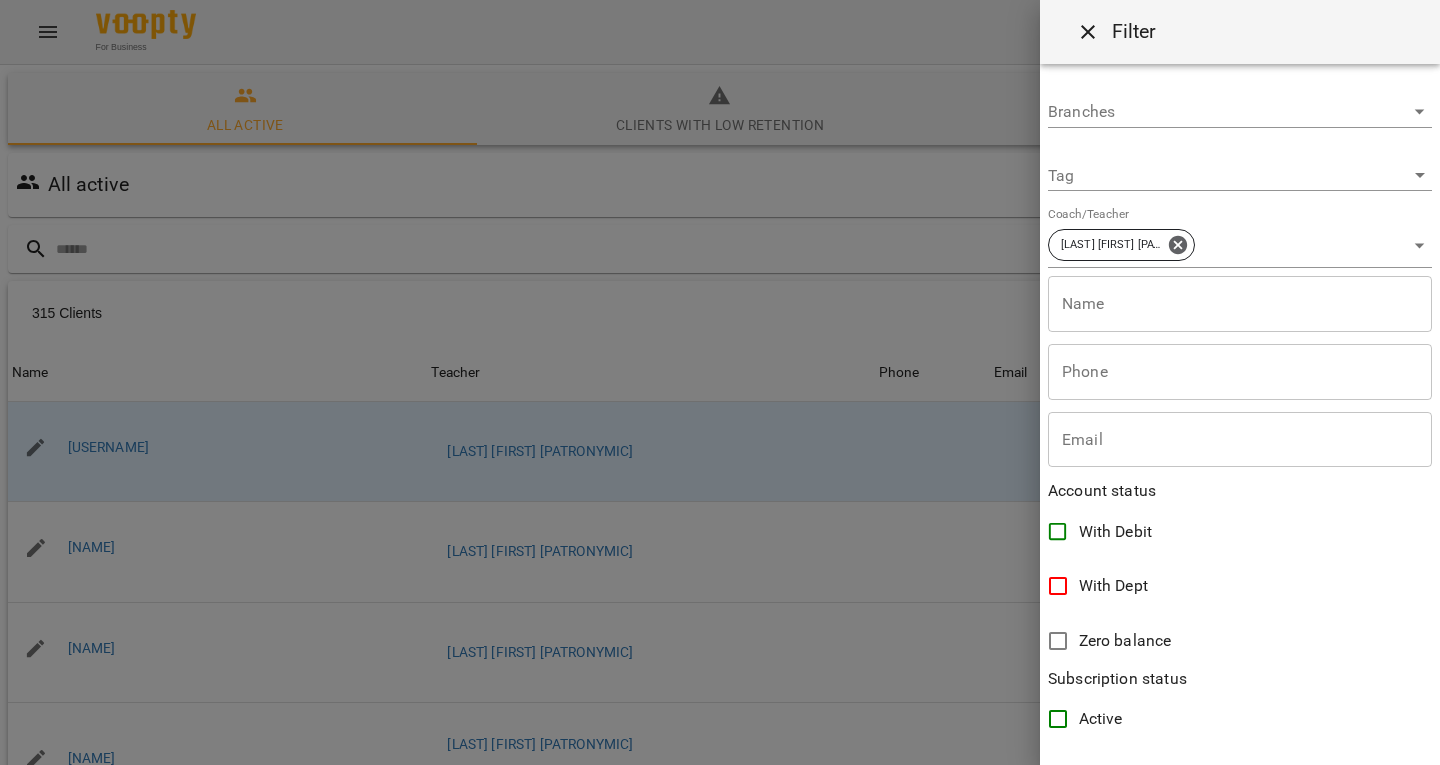 click at bounding box center (720, 382) 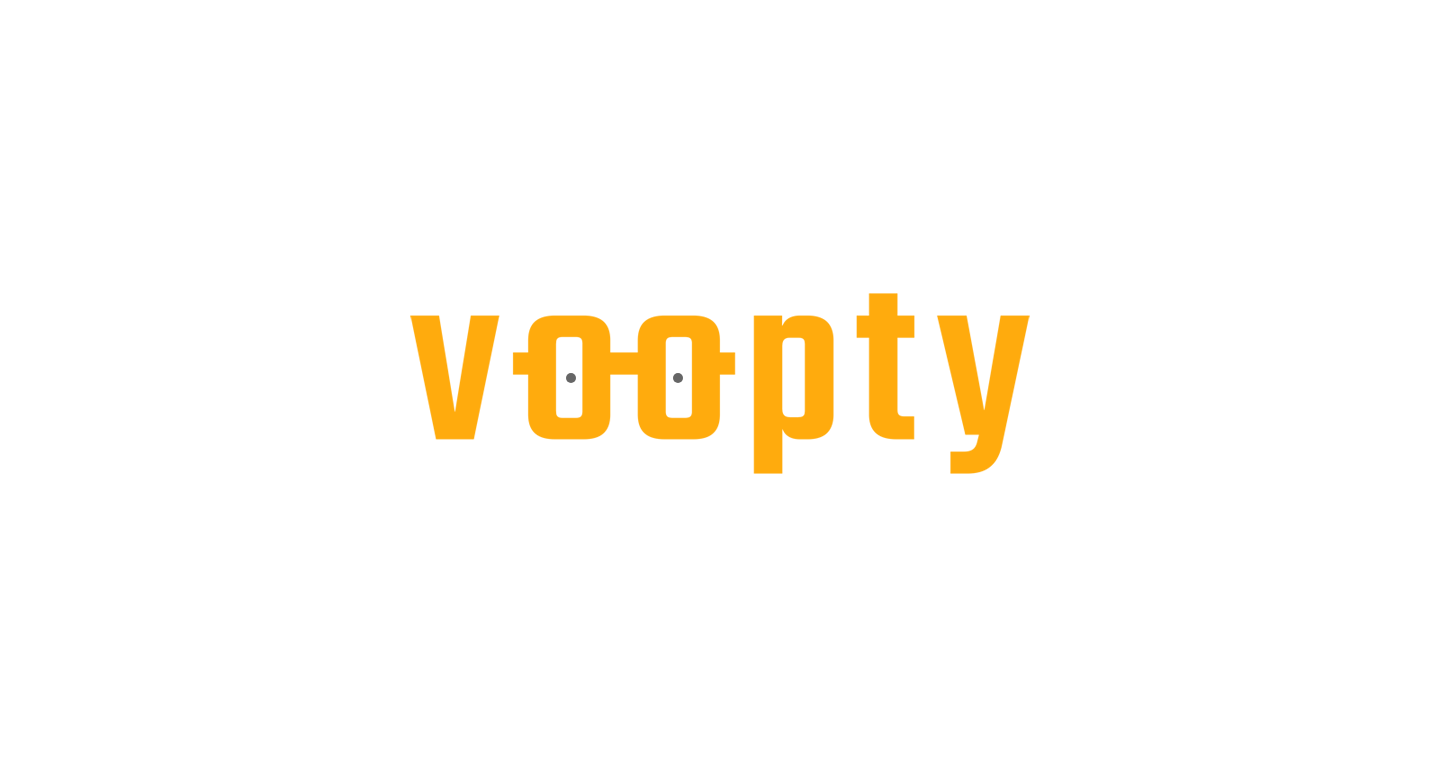 scroll, scrollTop: 0, scrollLeft: 0, axis: both 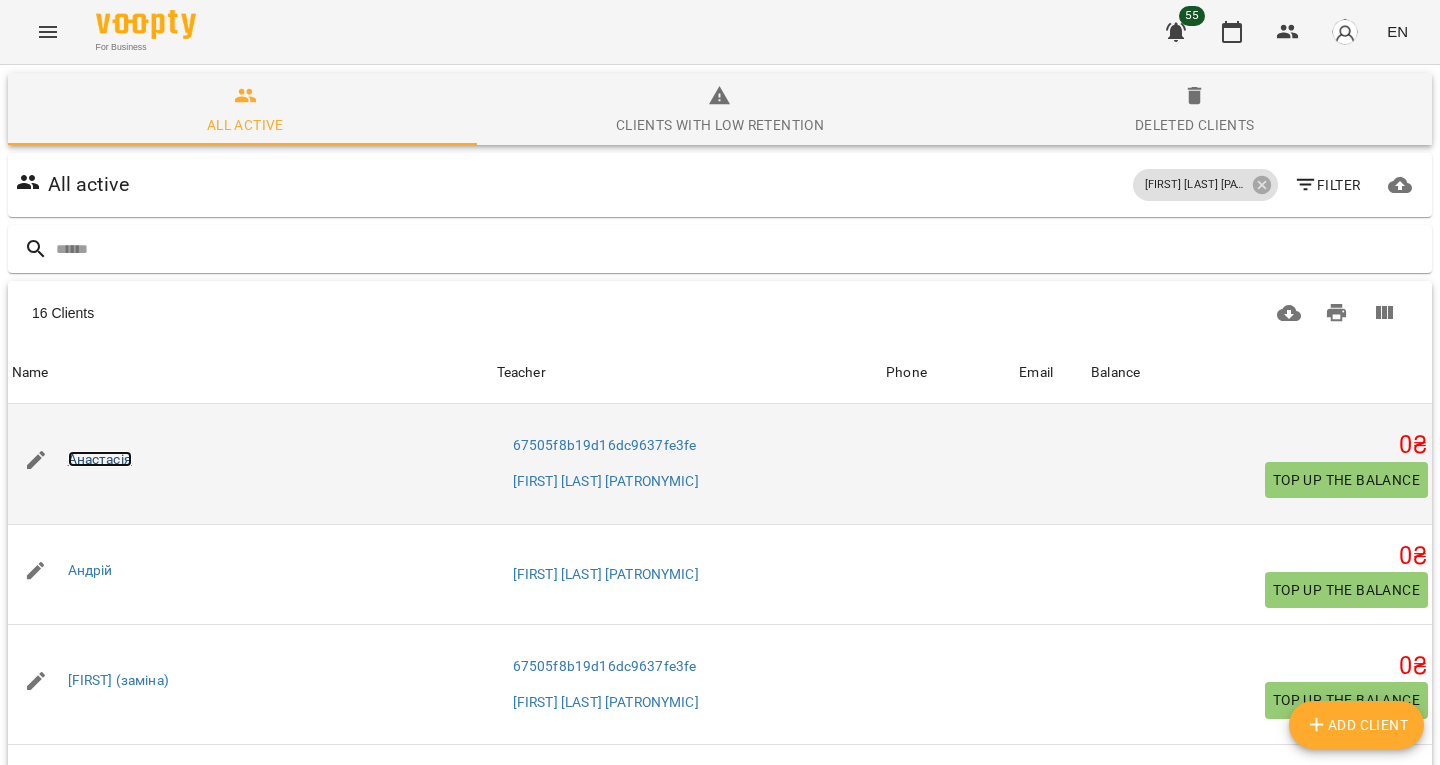 click on "Анастасія" at bounding box center [100, 459] 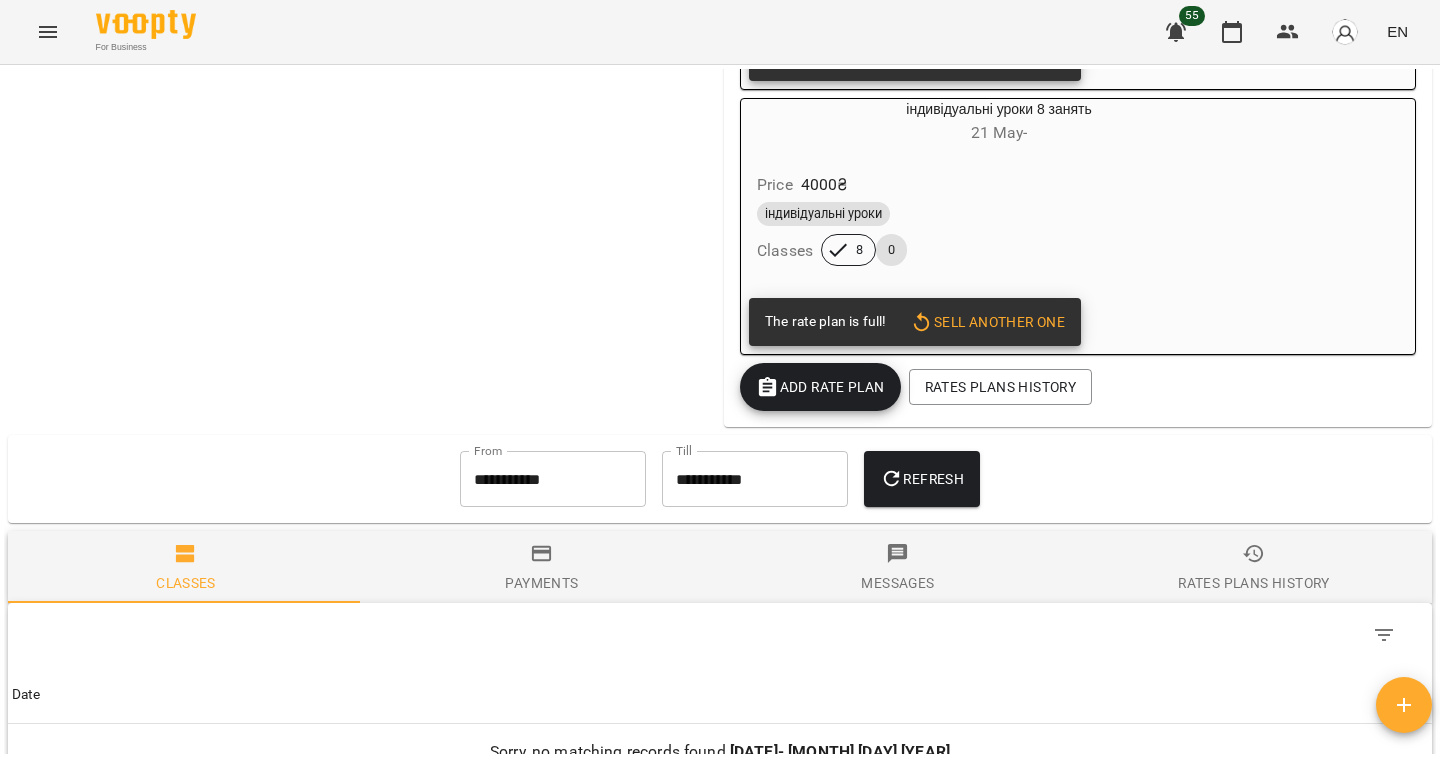 scroll, scrollTop: 1108, scrollLeft: 0, axis: vertical 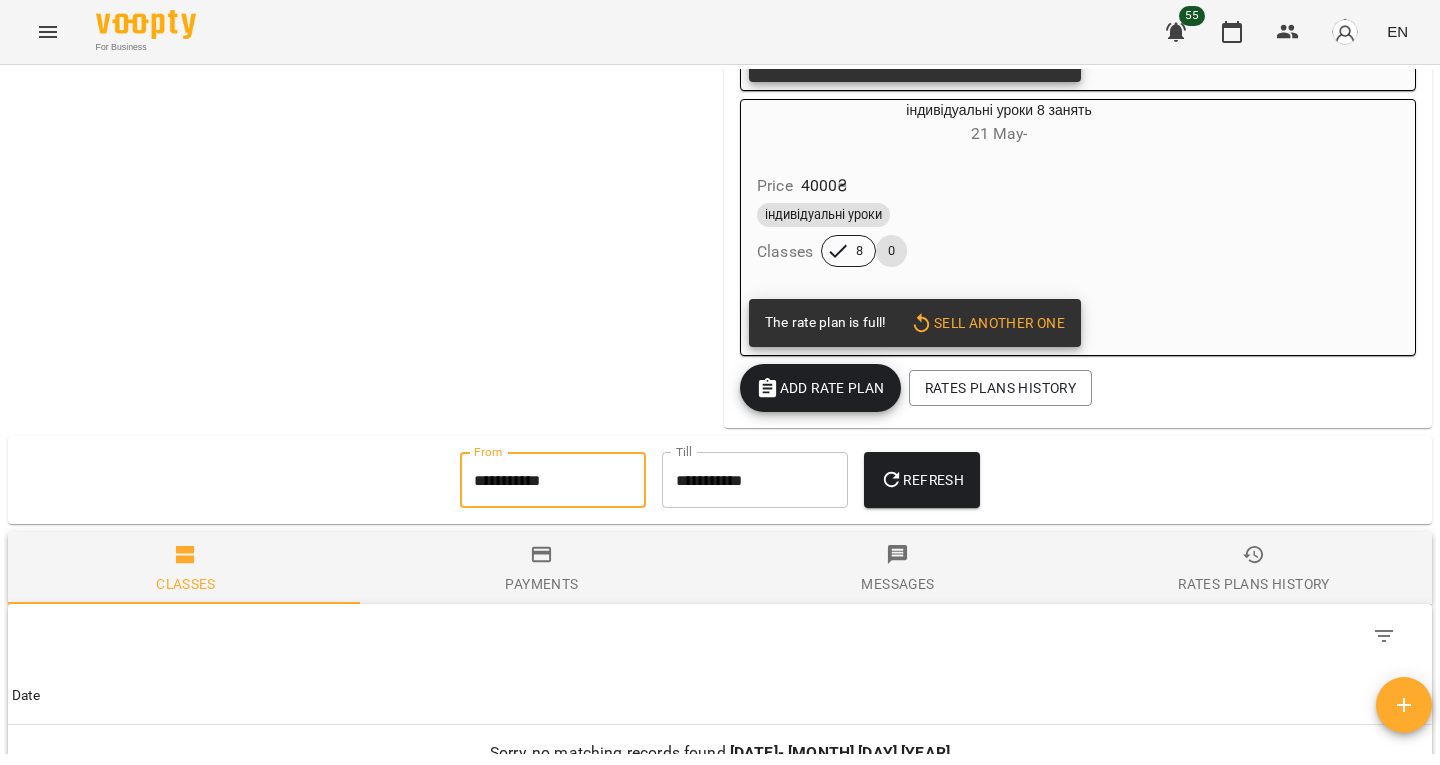 click on "**********" at bounding box center [553, 480] 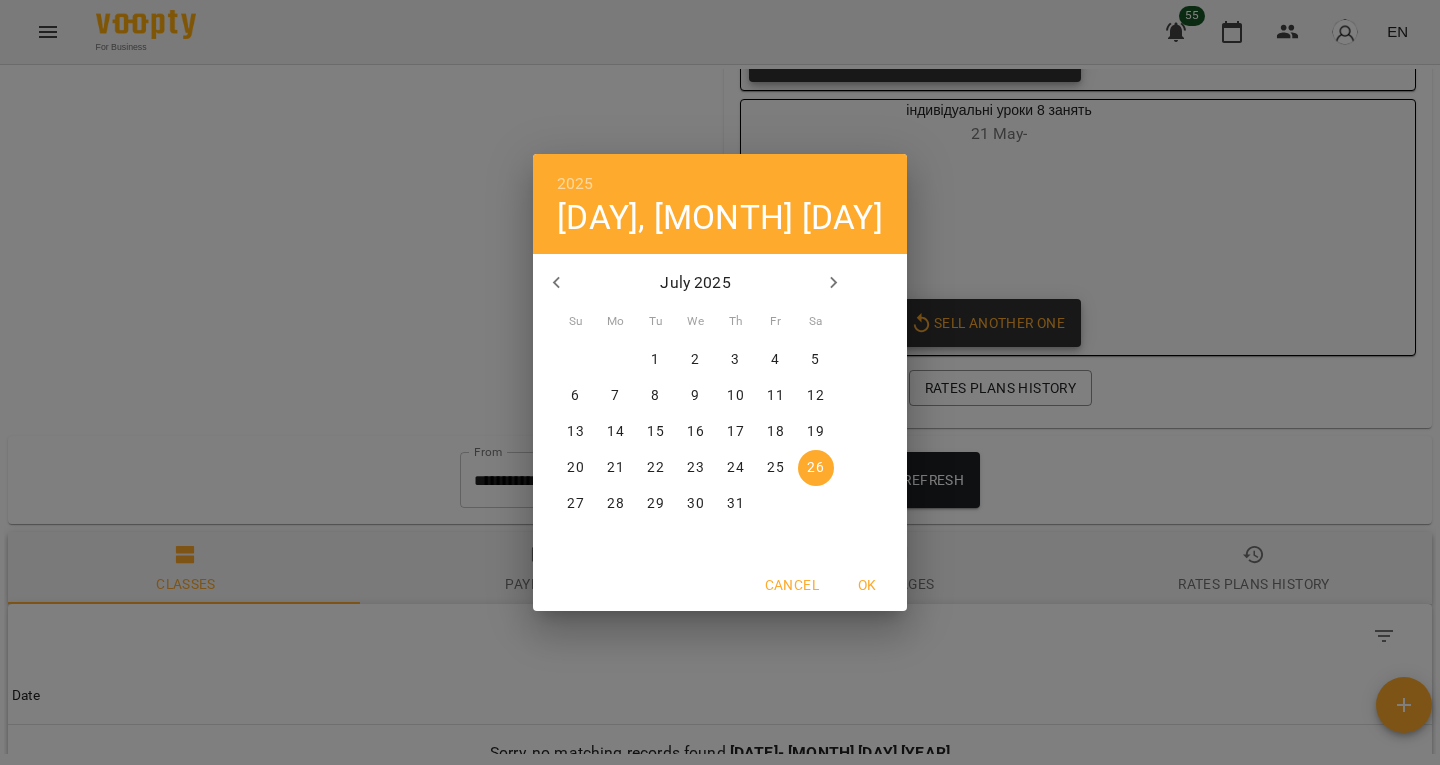 click on "[MONTH] [YEAR] Su Mo Tu We Th Fr Sa" at bounding box center (695, 293) 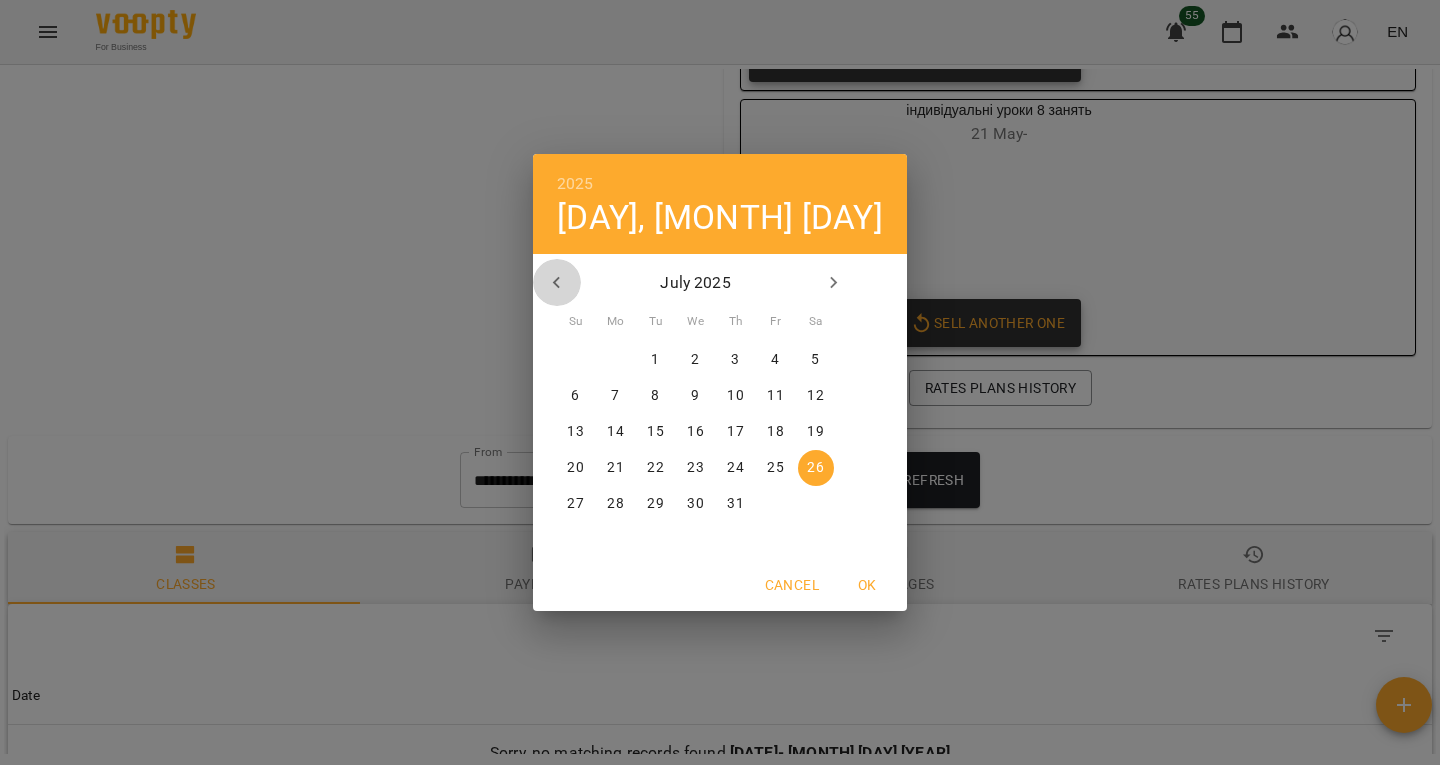 click at bounding box center [557, 283] 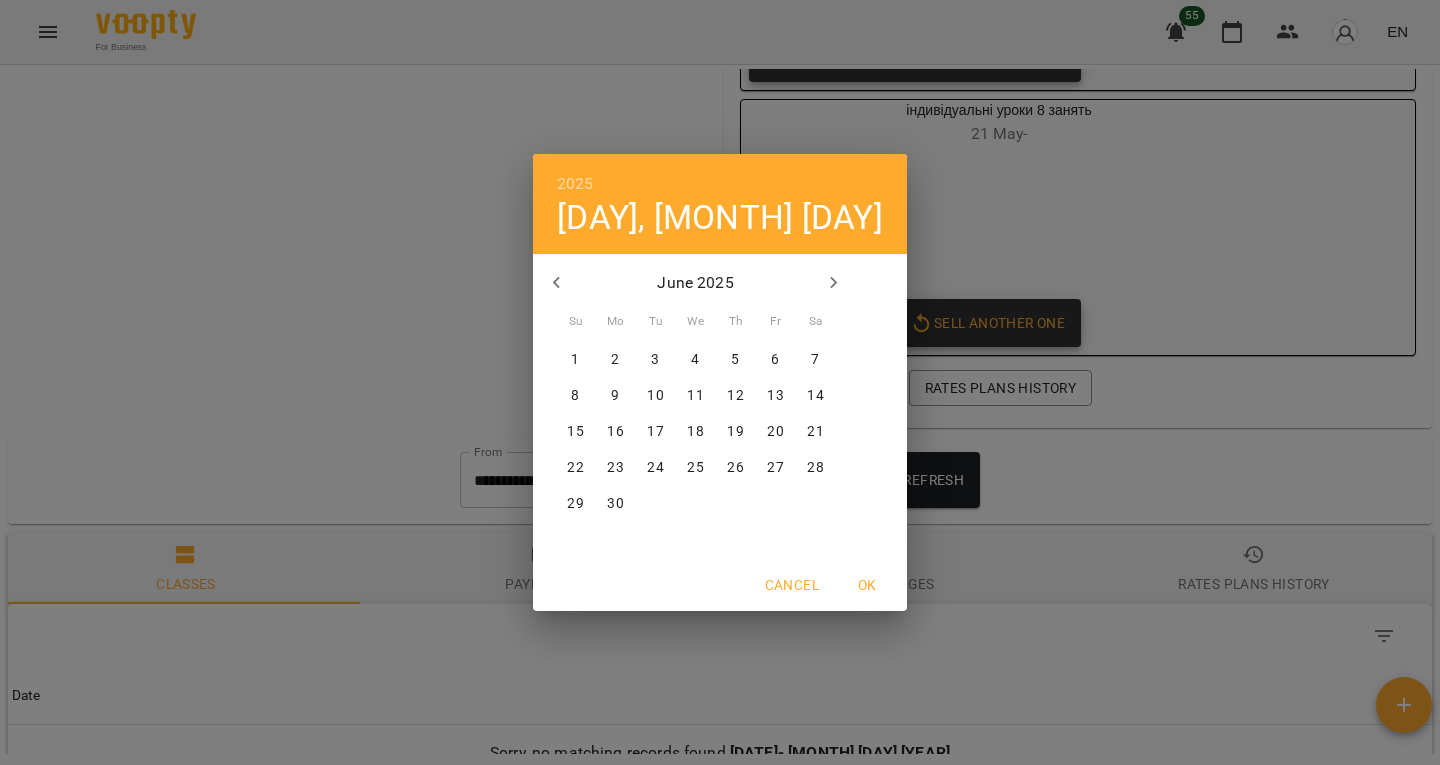 click on "9" at bounding box center (616, 396) 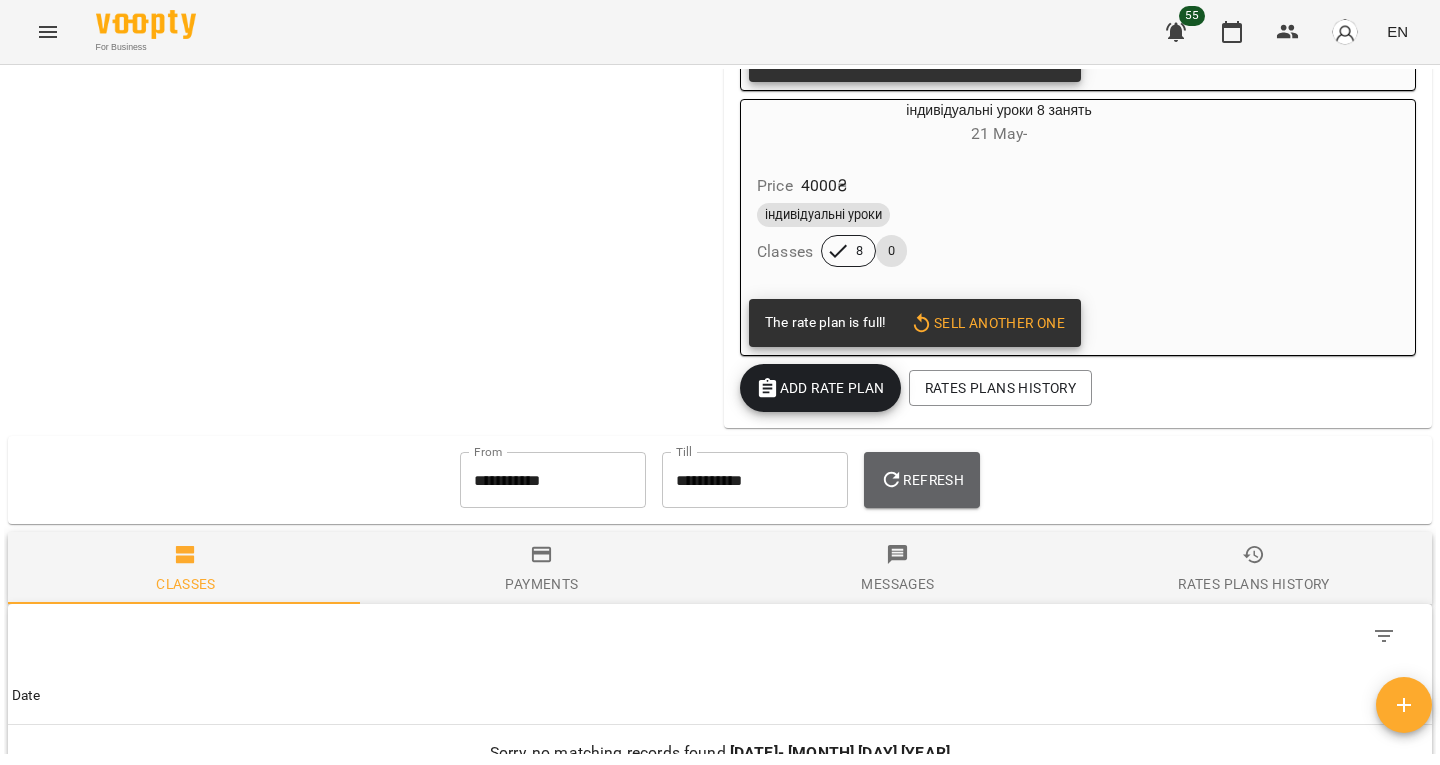 click on "Refresh" at bounding box center [922, 480] 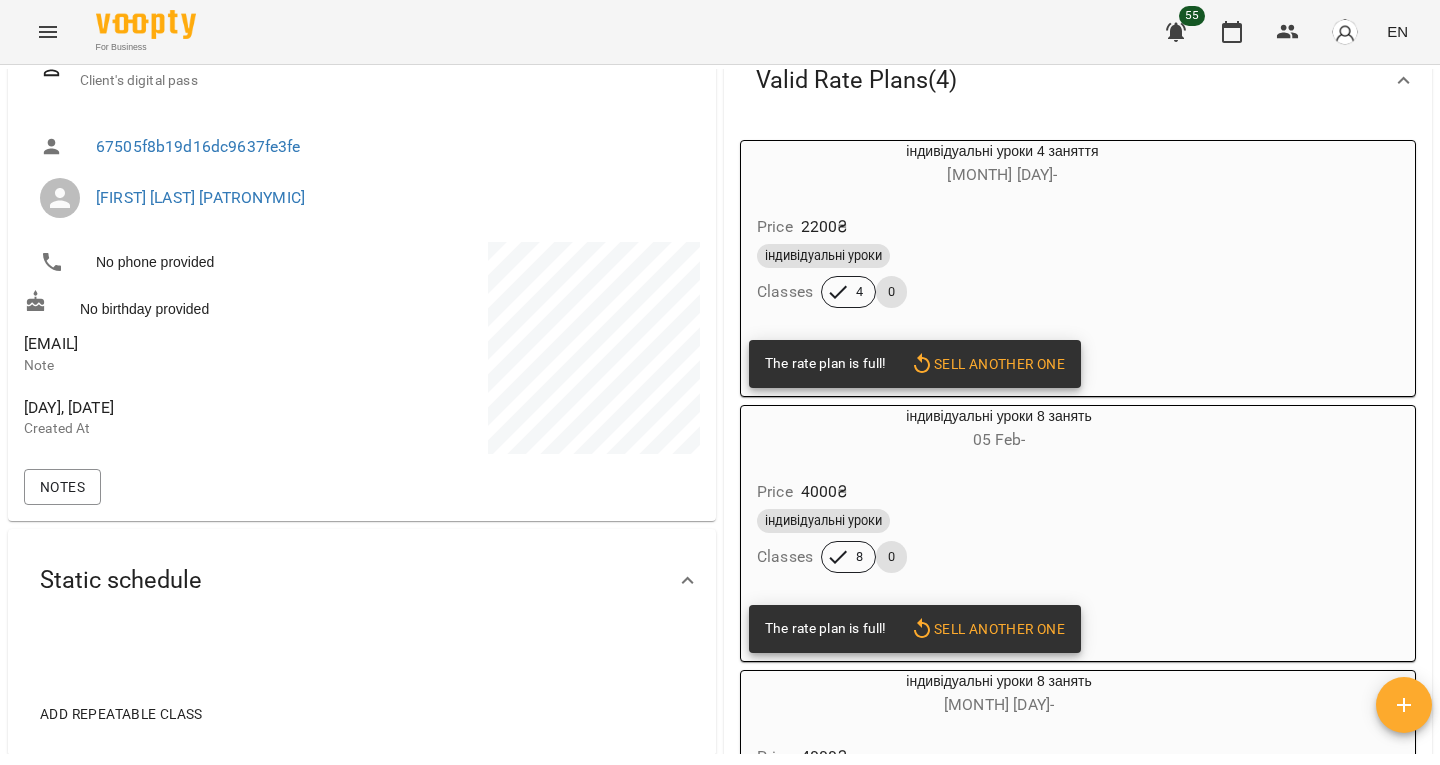 scroll, scrollTop: 0, scrollLeft: 0, axis: both 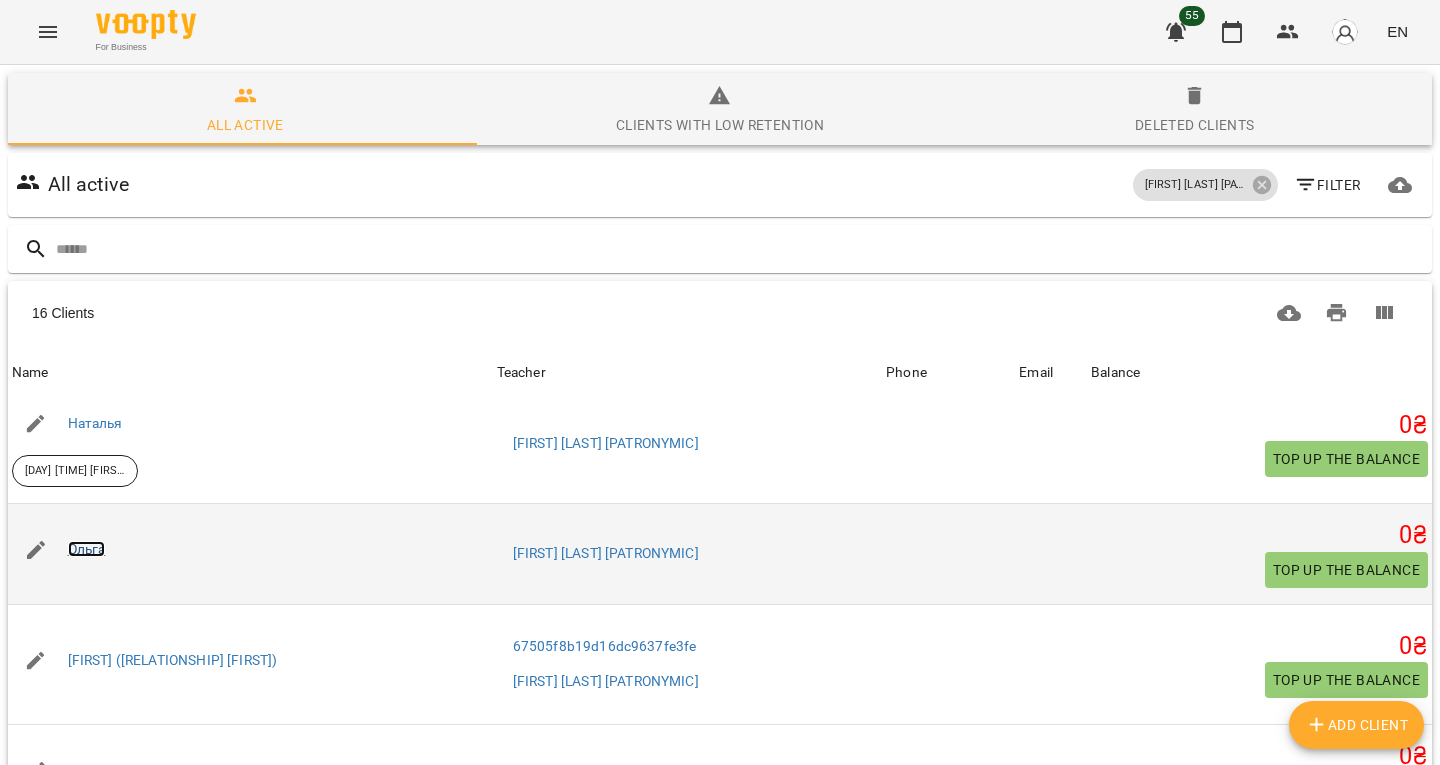 click on "Ольга" at bounding box center (87, 549) 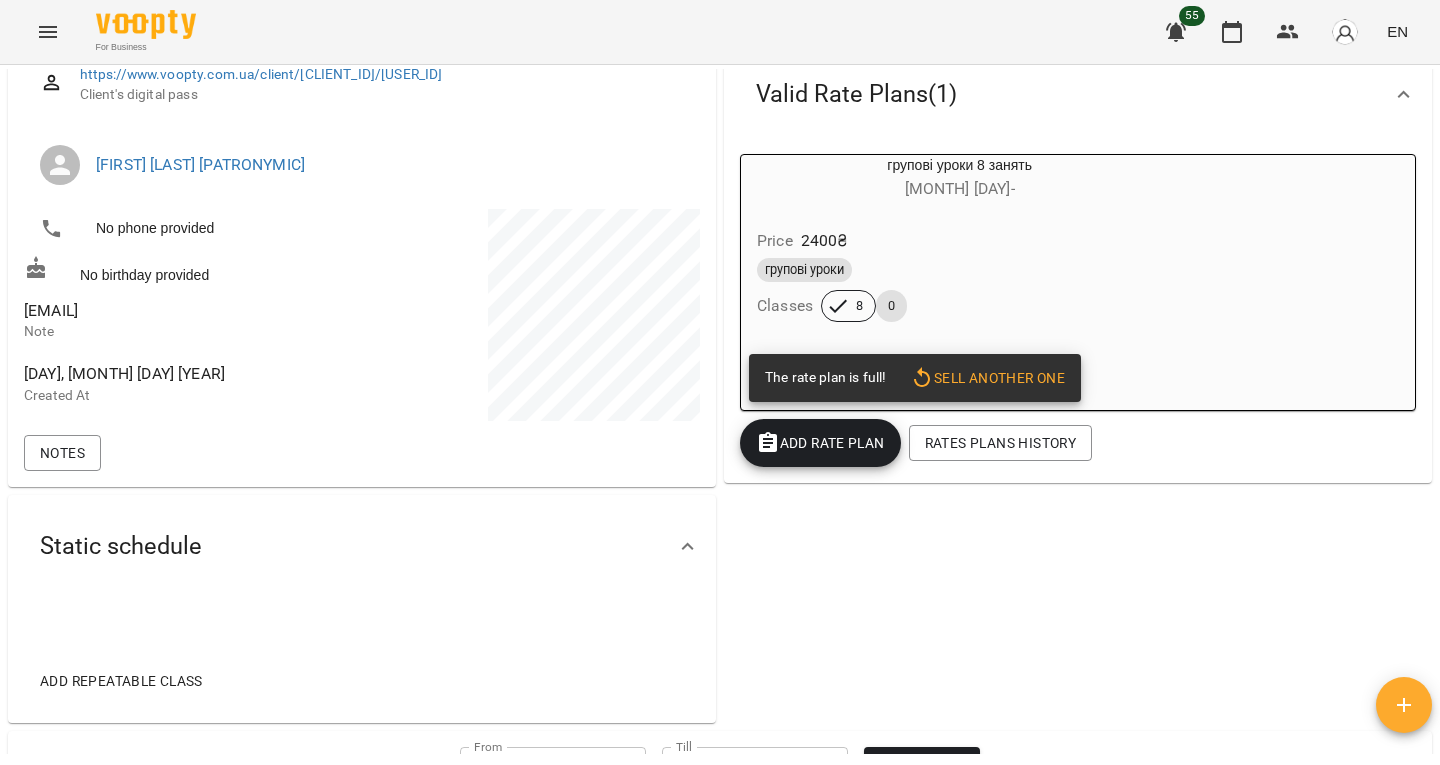 scroll, scrollTop: 258, scrollLeft: 0, axis: vertical 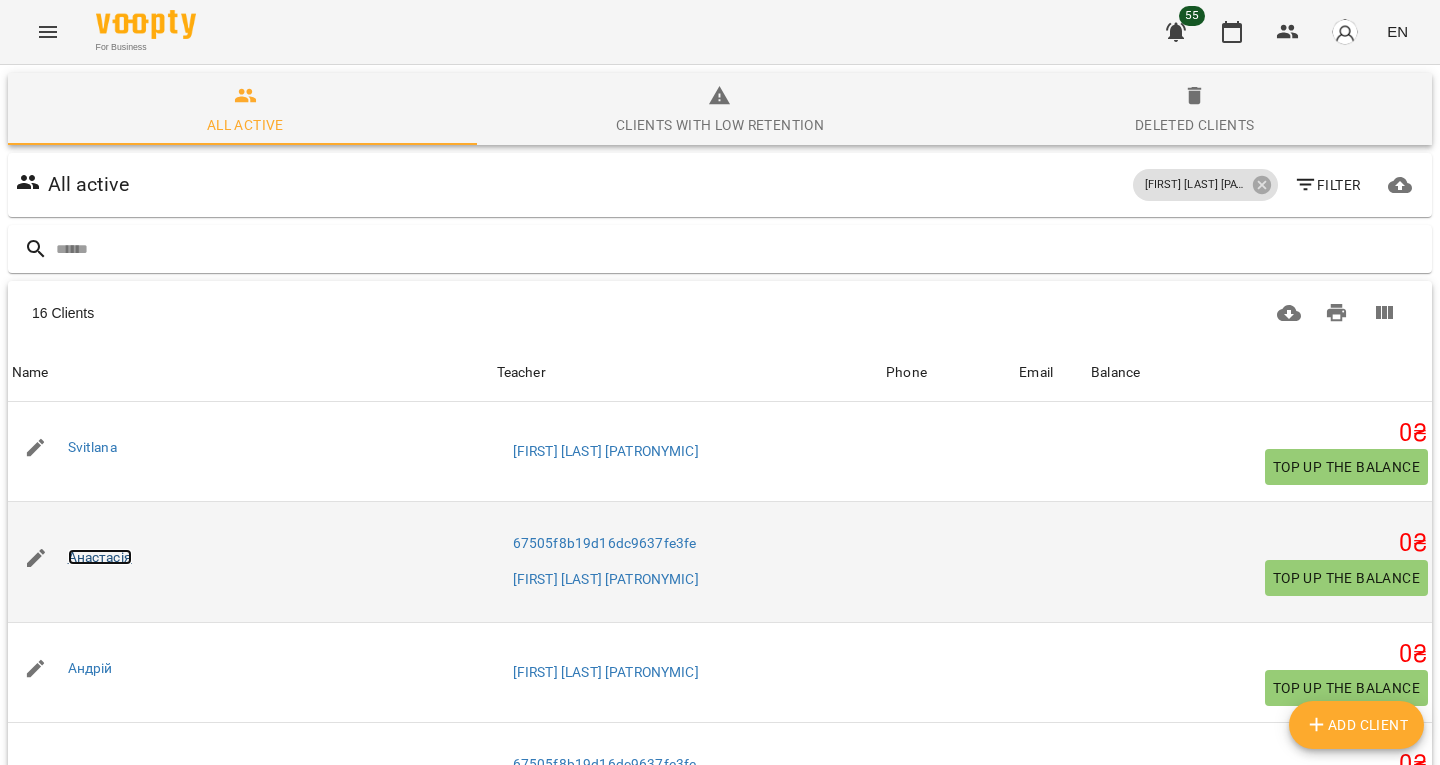 click on "Анастасія" at bounding box center (100, 557) 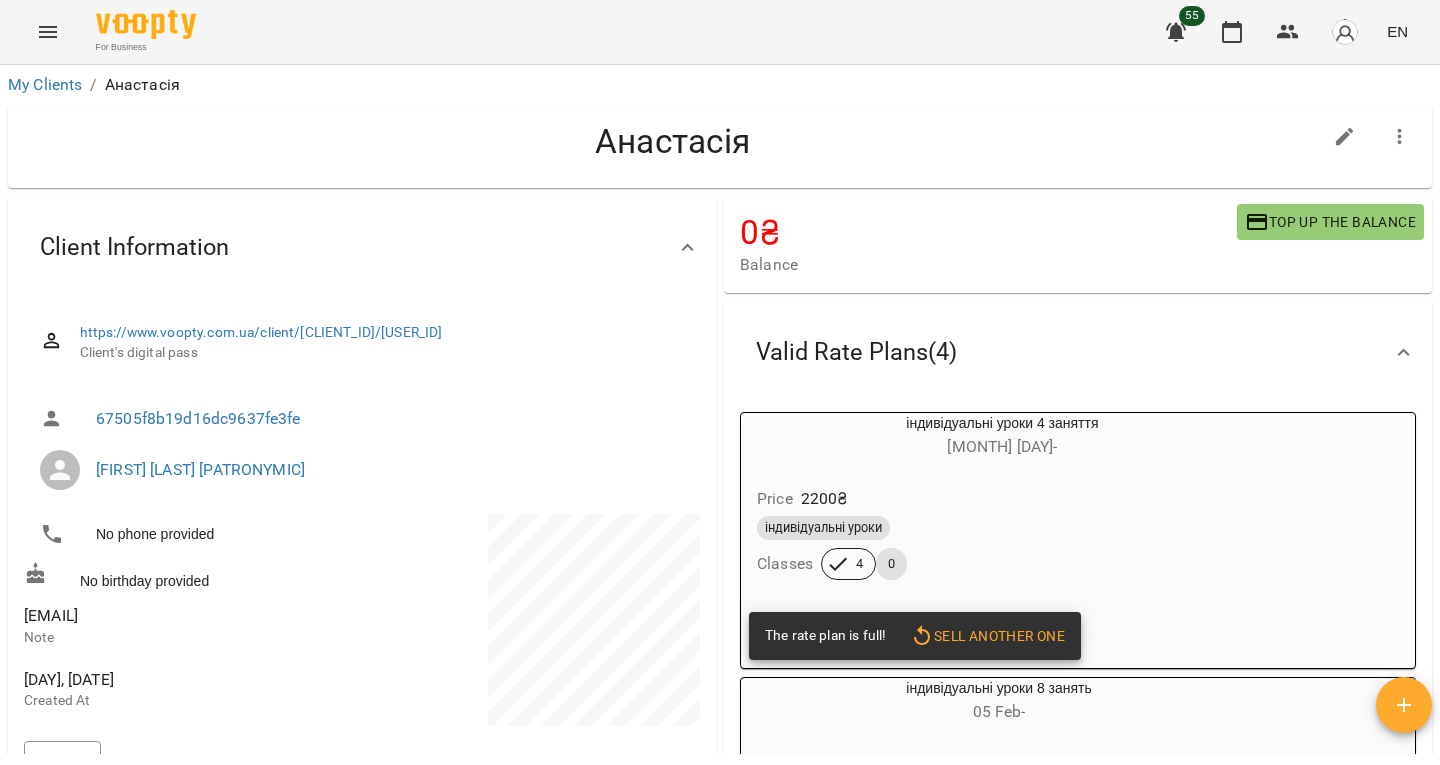 click on "[EMAIL]" at bounding box center [51, 615] 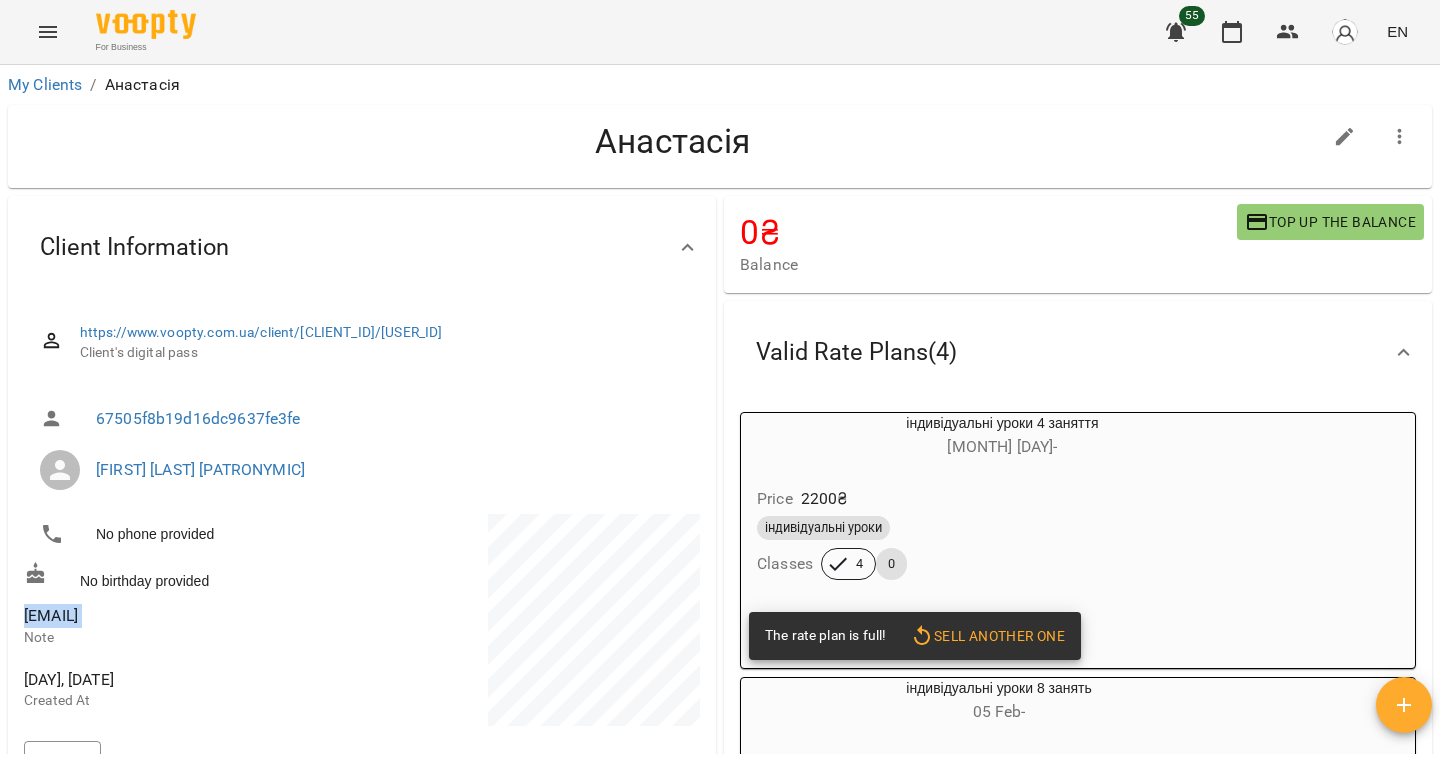 click on "[EMAIL]" at bounding box center (51, 615) 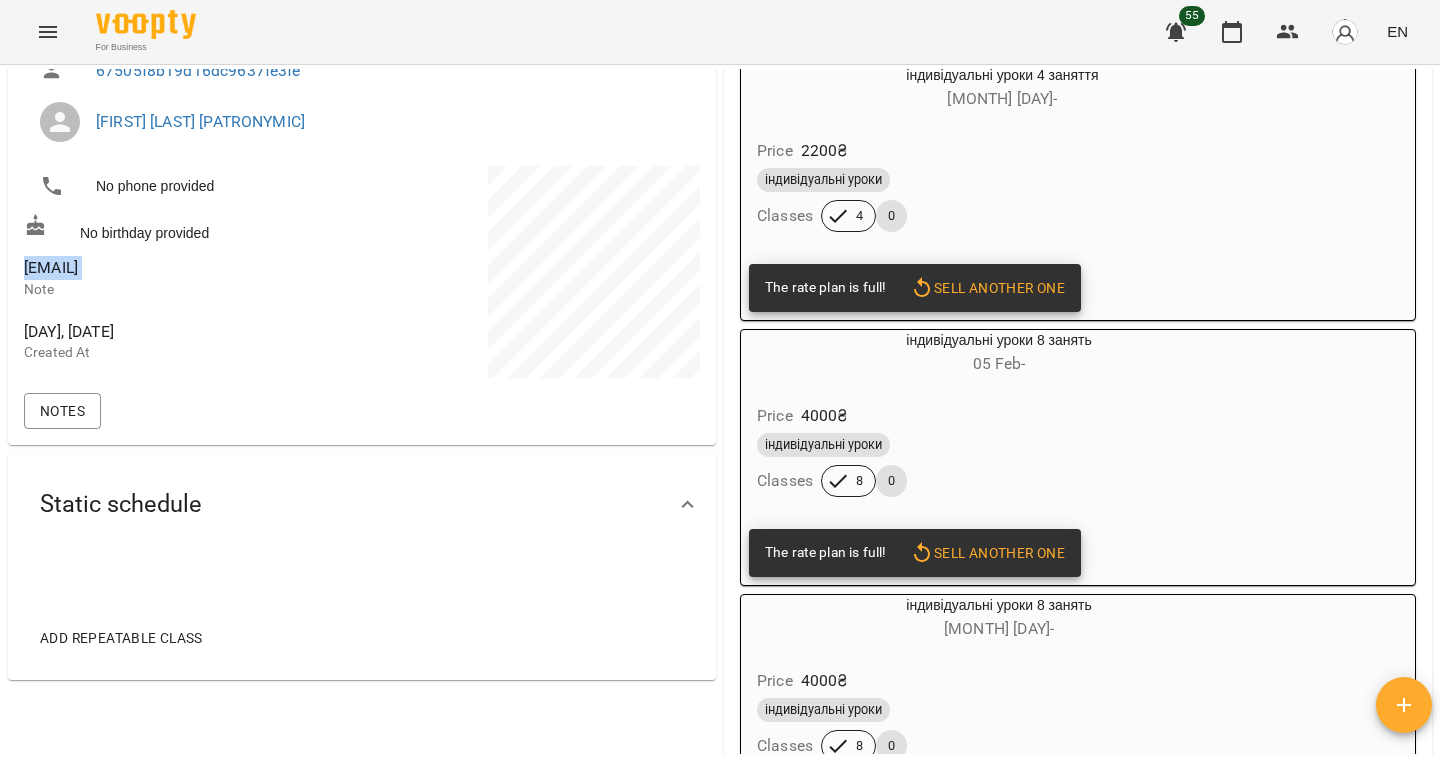 scroll, scrollTop: 0, scrollLeft: 0, axis: both 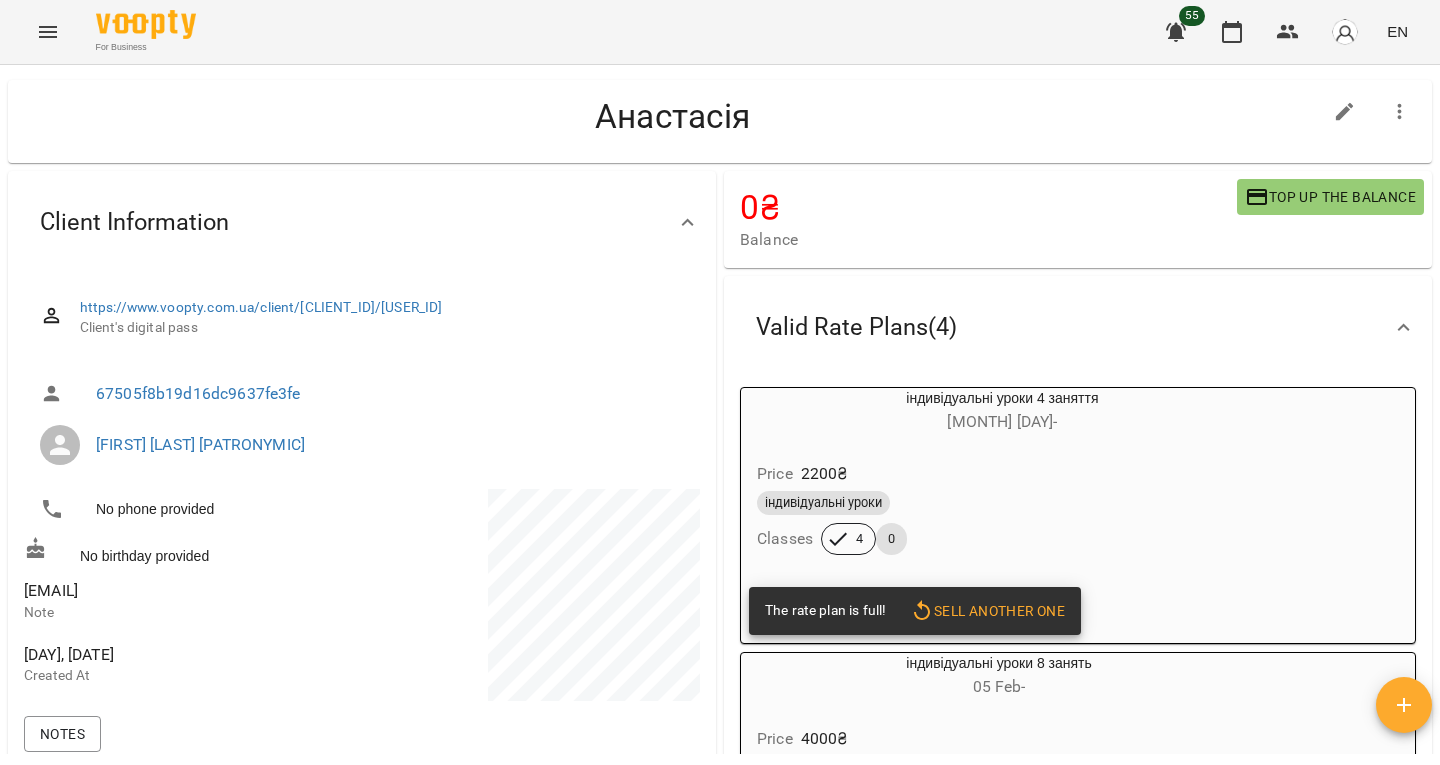 click on "For Business [NUMBER] EN" at bounding box center (720, 32) 